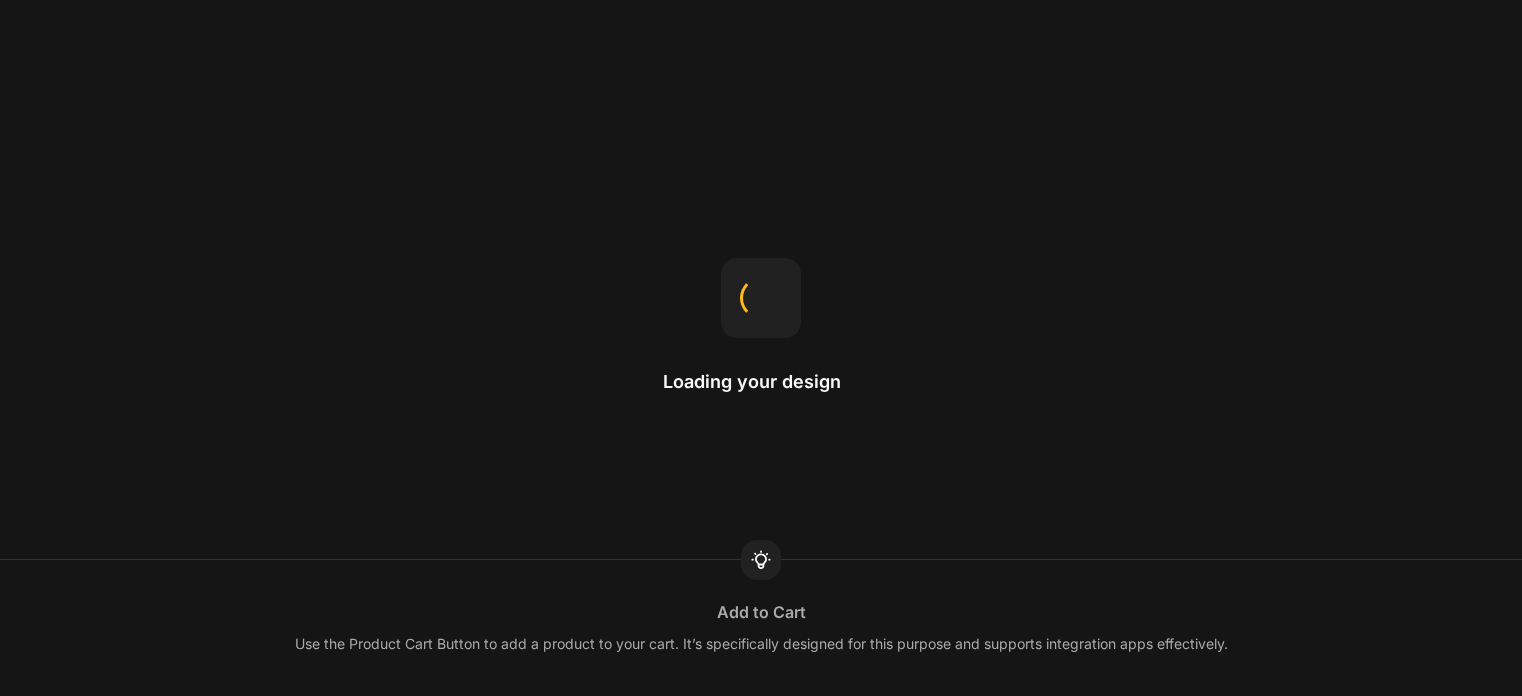 scroll, scrollTop: 0, scrollLeft: 0, axis: both 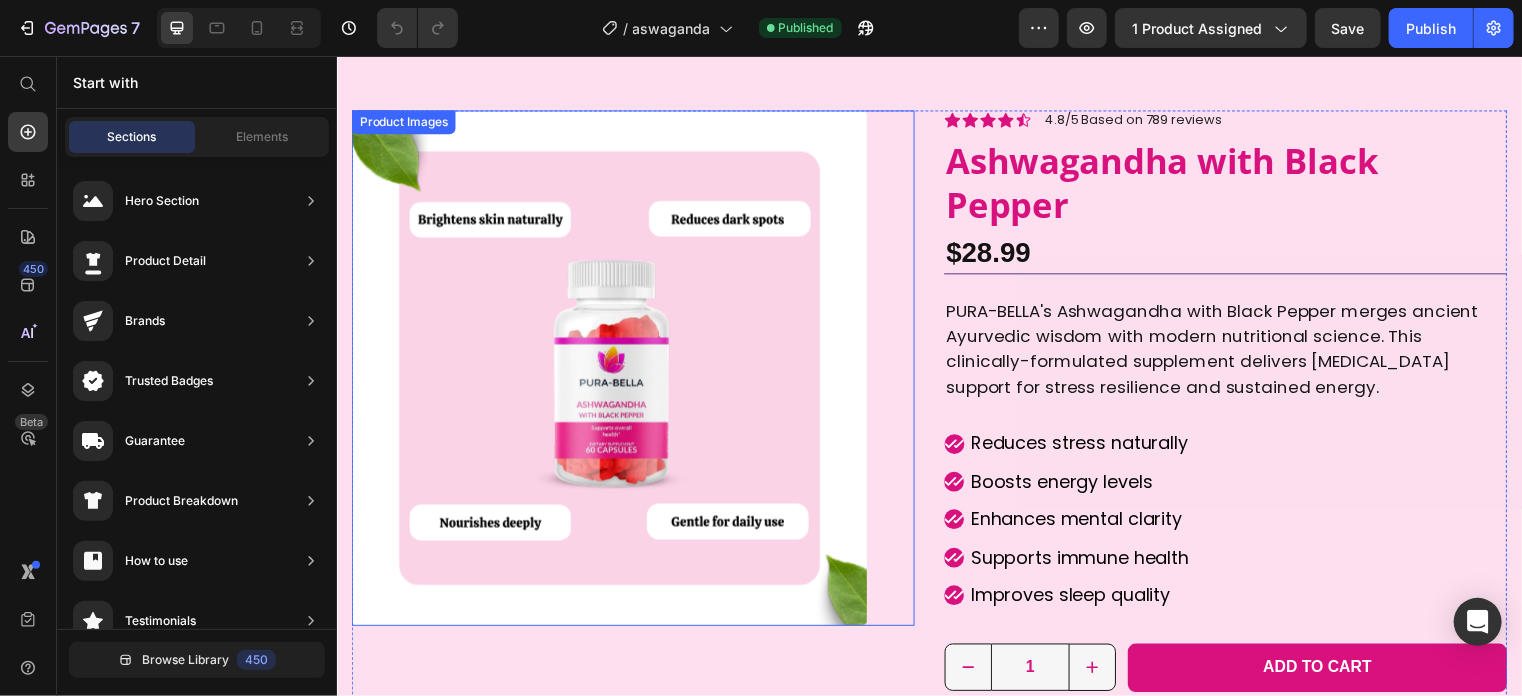 click at bounding box center [612, 371] 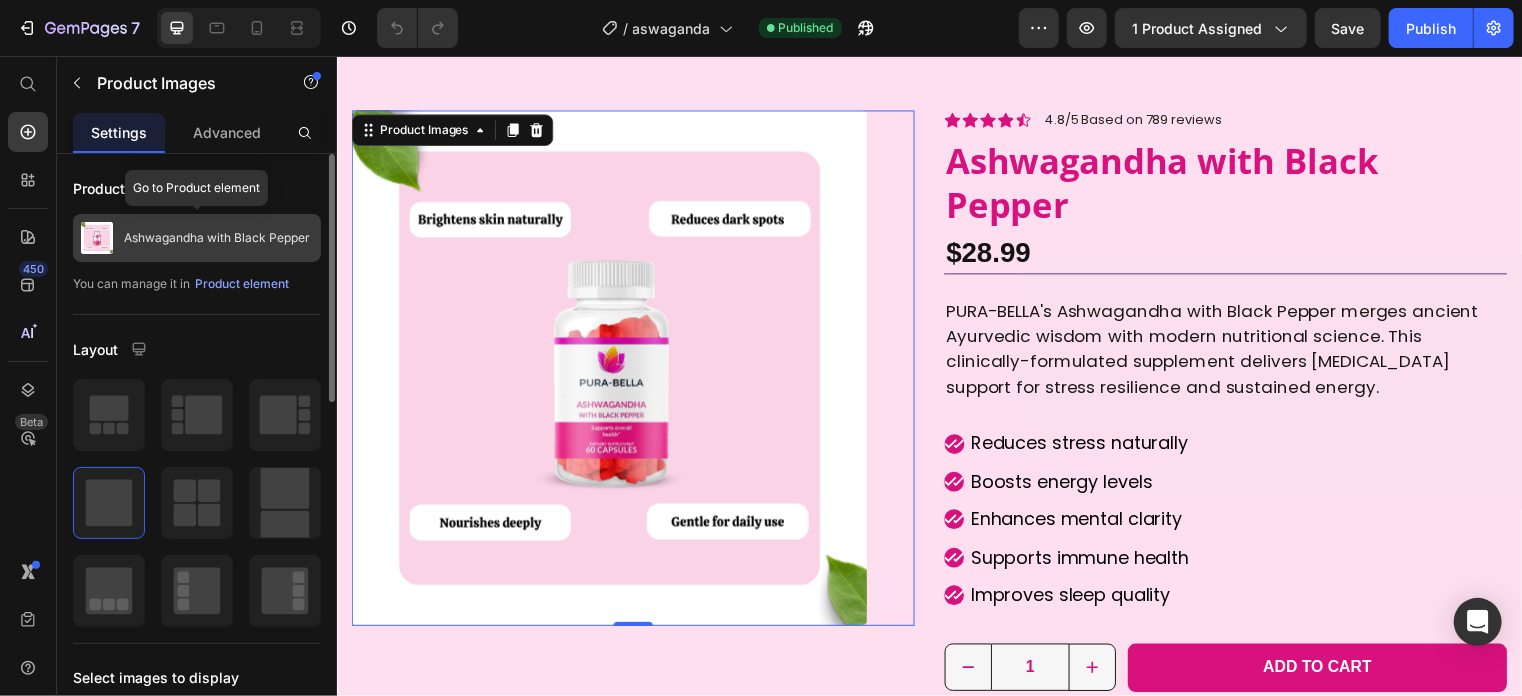 click on "Ashwagandha with Black Pepper" at bounding box center (217, 238) 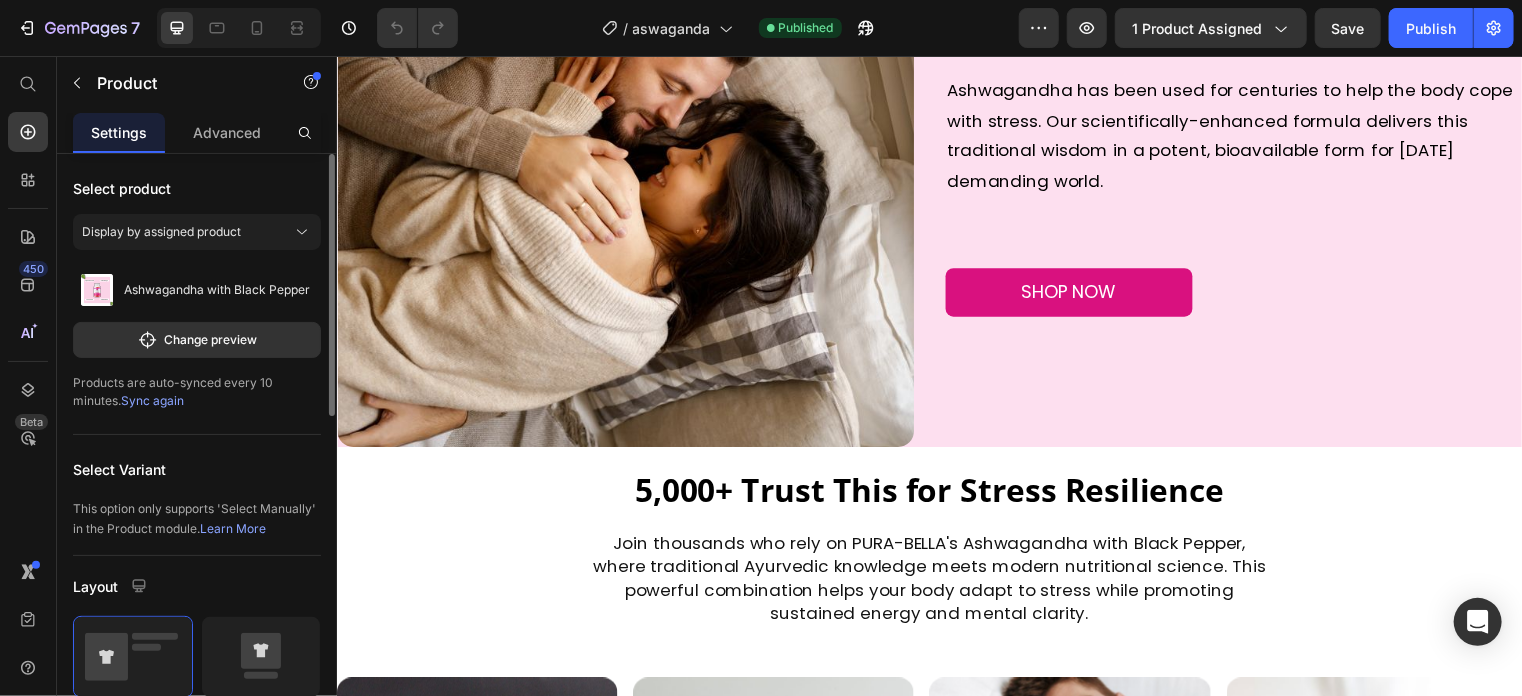 scroll, scrollTop: 1326, scrollLeft: 0, axis: vertical 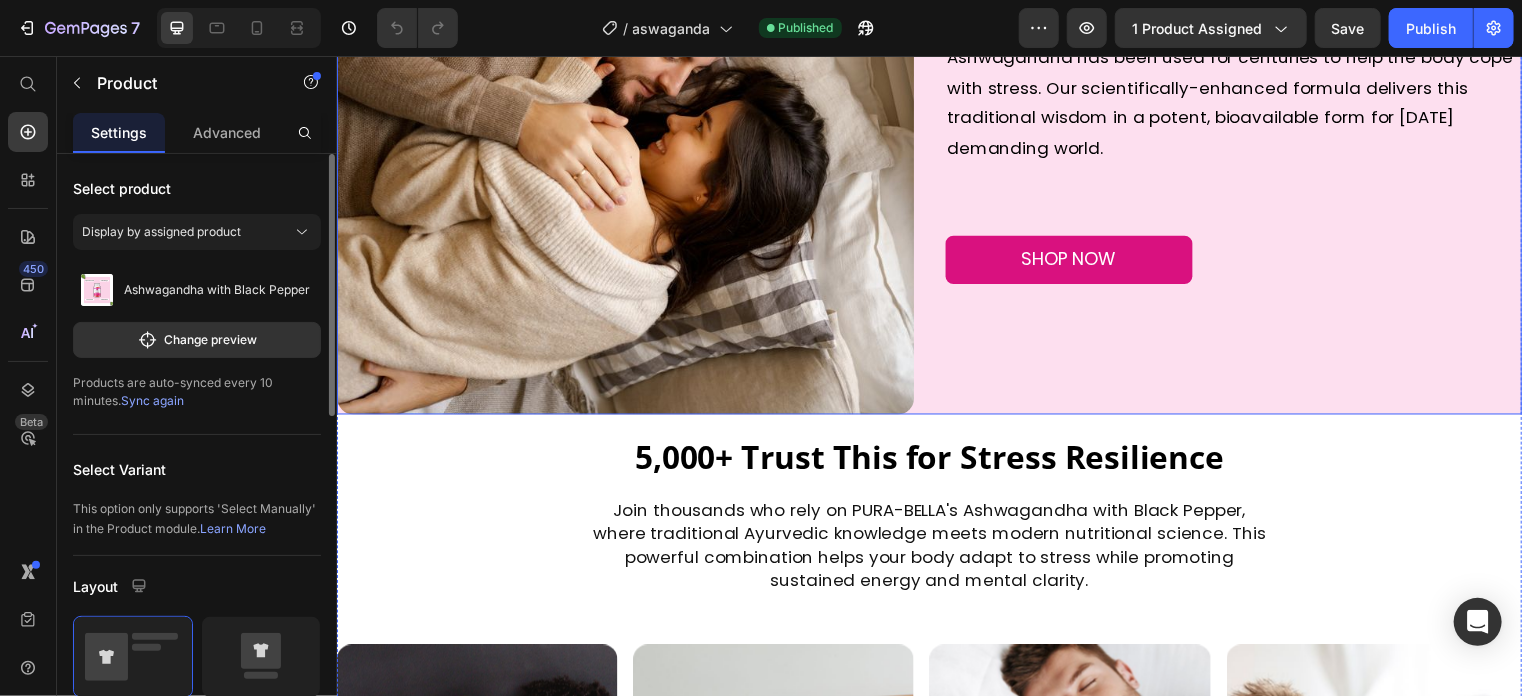 click on "Ancient [MEDICAL_DATA], Modern Solution Heading Ashwagandha has been used for centuries to help the body cope with stress. Our scientifically-enhanced formula delivers this traditional wisdom in a potent, bioavailable form for [DATE] demanding world. Text Block SHOP NOW Button" at bounding box center [1244, 126] 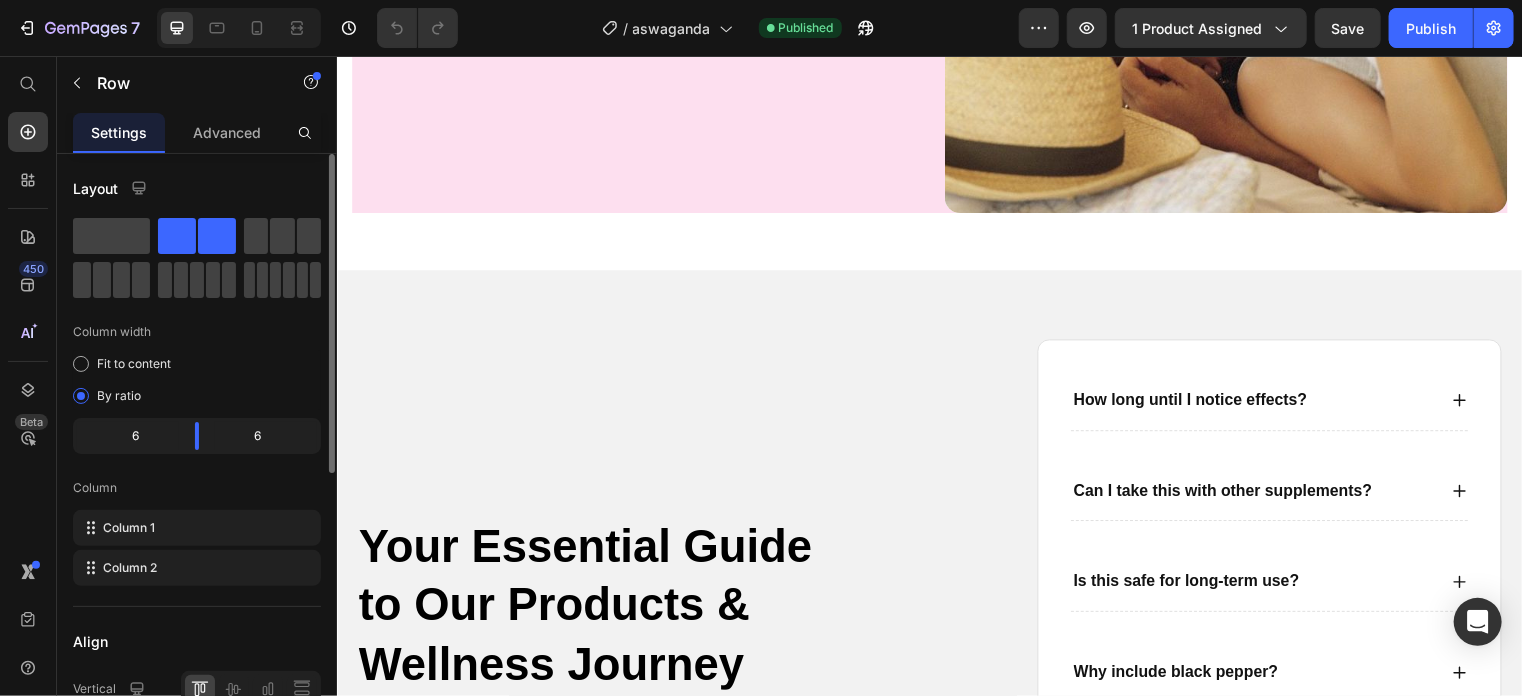 scroll, scrollTop: 3361, scrollLeft: 0, axis: vertical 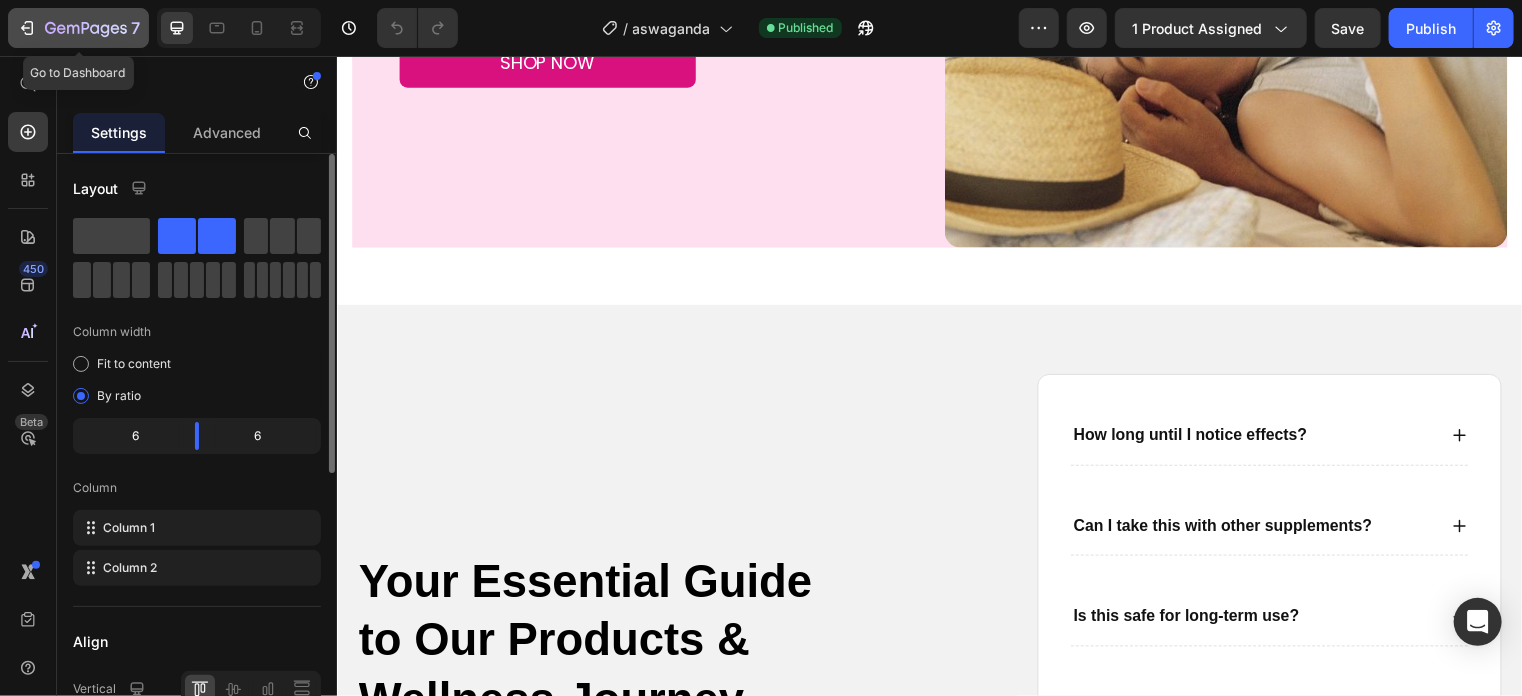click on "7" 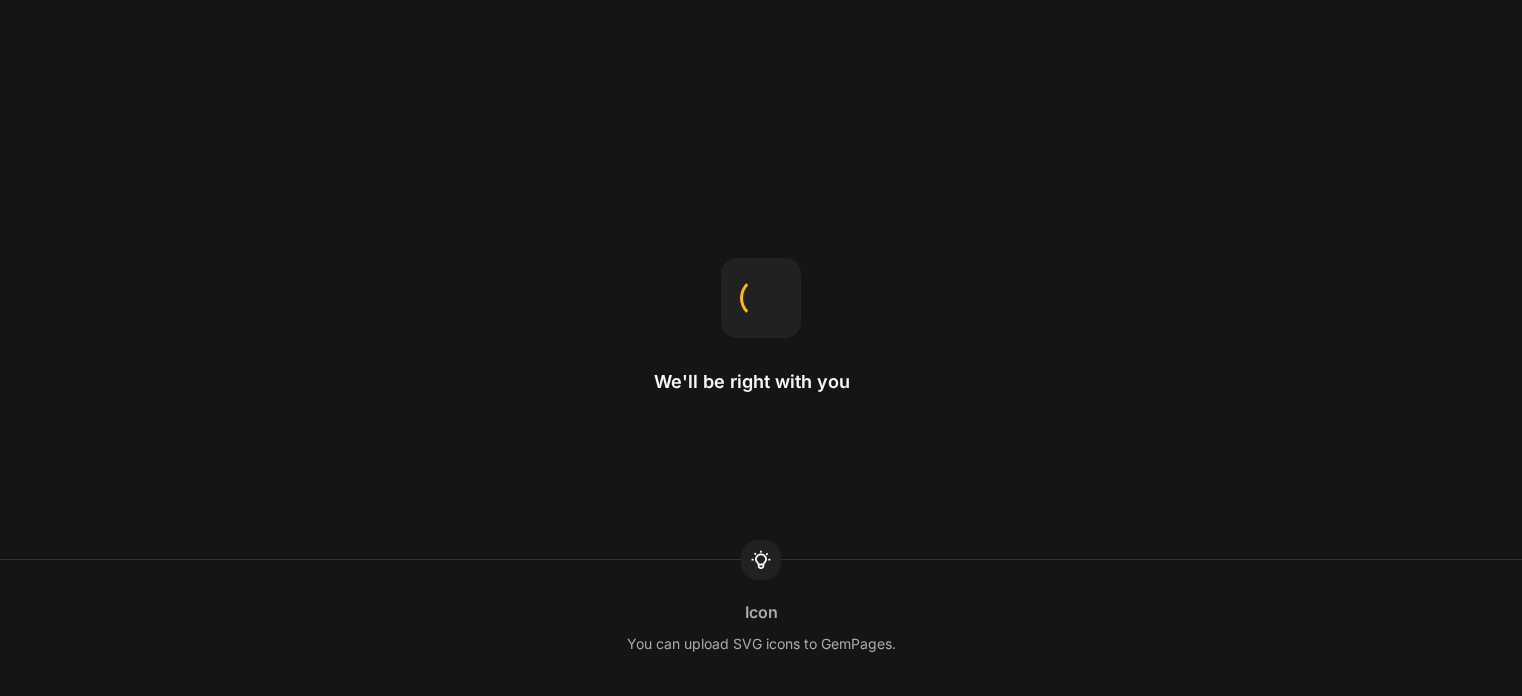 scroll, scrollTop: 0, scrollLeft: 0, axis: both 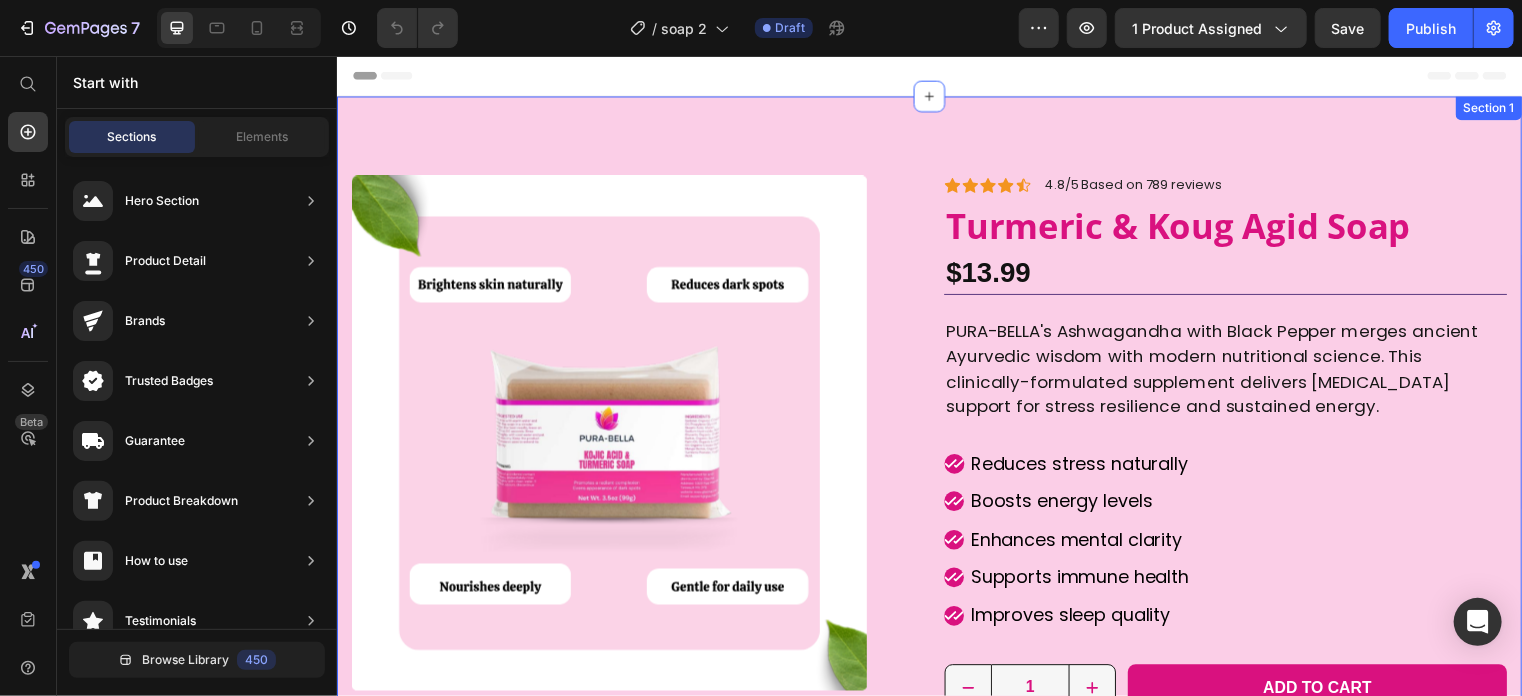 click on "Product Images Icon Icon Icon Icon
Icon Icon List 4.8/5 Based on 789 reviews Text Block Row Icon Icon Icon Icon
Icon Icon List 4.8/5 Based on 789 reviews Text Block Row Turmeric & Koug Agid Soap Product Title $13.99 Product Price Row PURA-BELLA's Ashwagandha with Black Pepper merges ancient Ayurvedic wisdom with modern nutritional science. This clinically-formulated supplement delivers adaptogenic support for stress resilience and sustained energy.  Text Block
Reduces stress naturally
Boosts energy levels
Enhances mental clarity
Supports immune health
Improves sleep quality Item List 1 Product Quantity Row Add to cart Add to Cart Row
Icon 30- DAY MONEY-BACK GUARANTEE Text Block Row Row
INGREDIENT
How to use?
Shipping & Return Accordion Product Section 1" at bounding box center [936, 553] 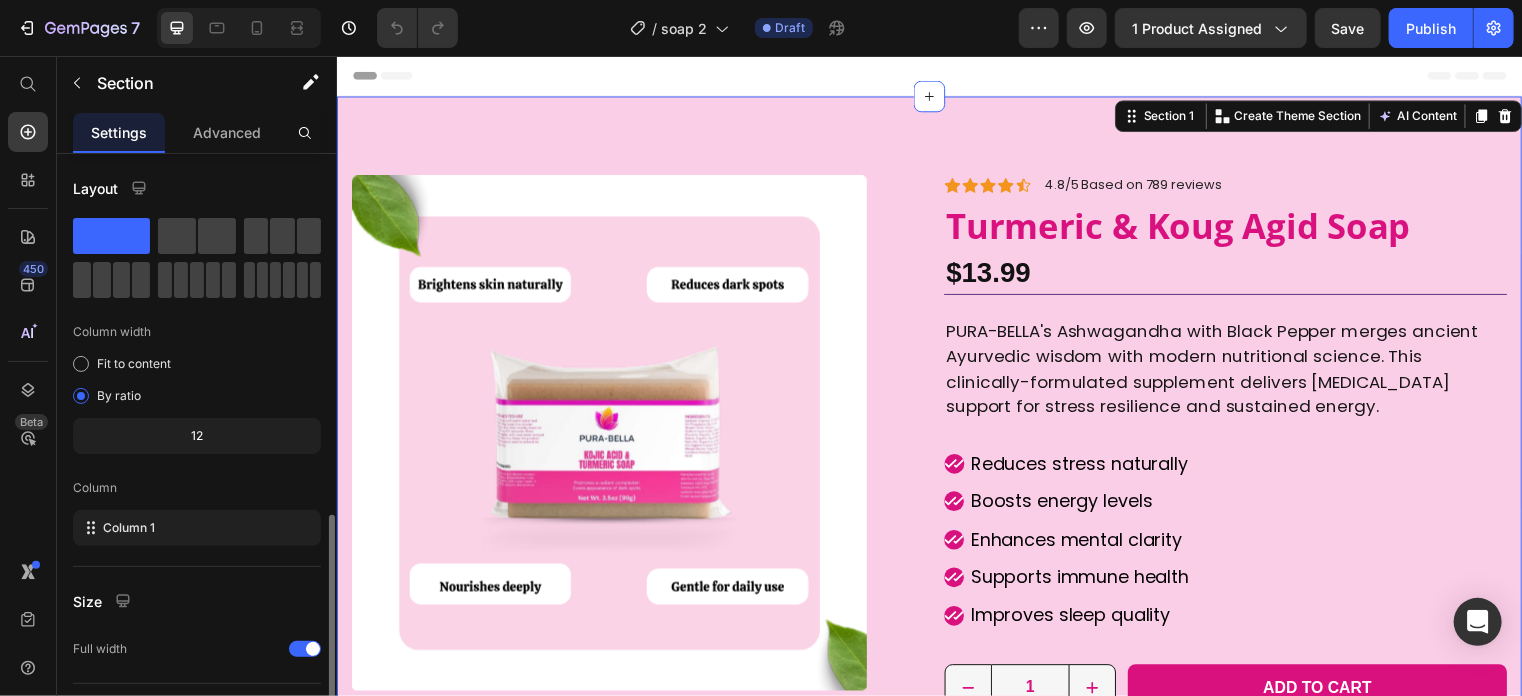 scroll, scrollTop: 207, scrollLeft: 0, axis: vertical 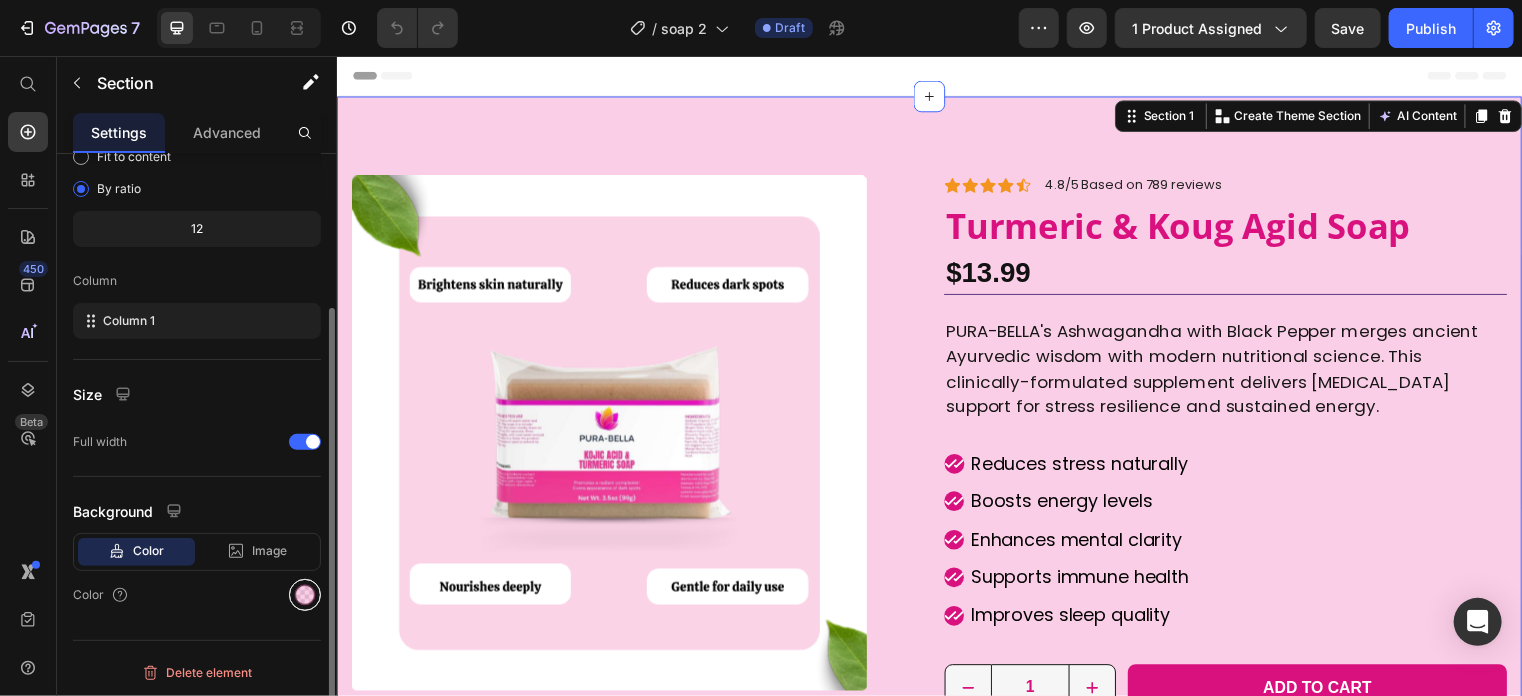 click at bounding box center [305, 595] 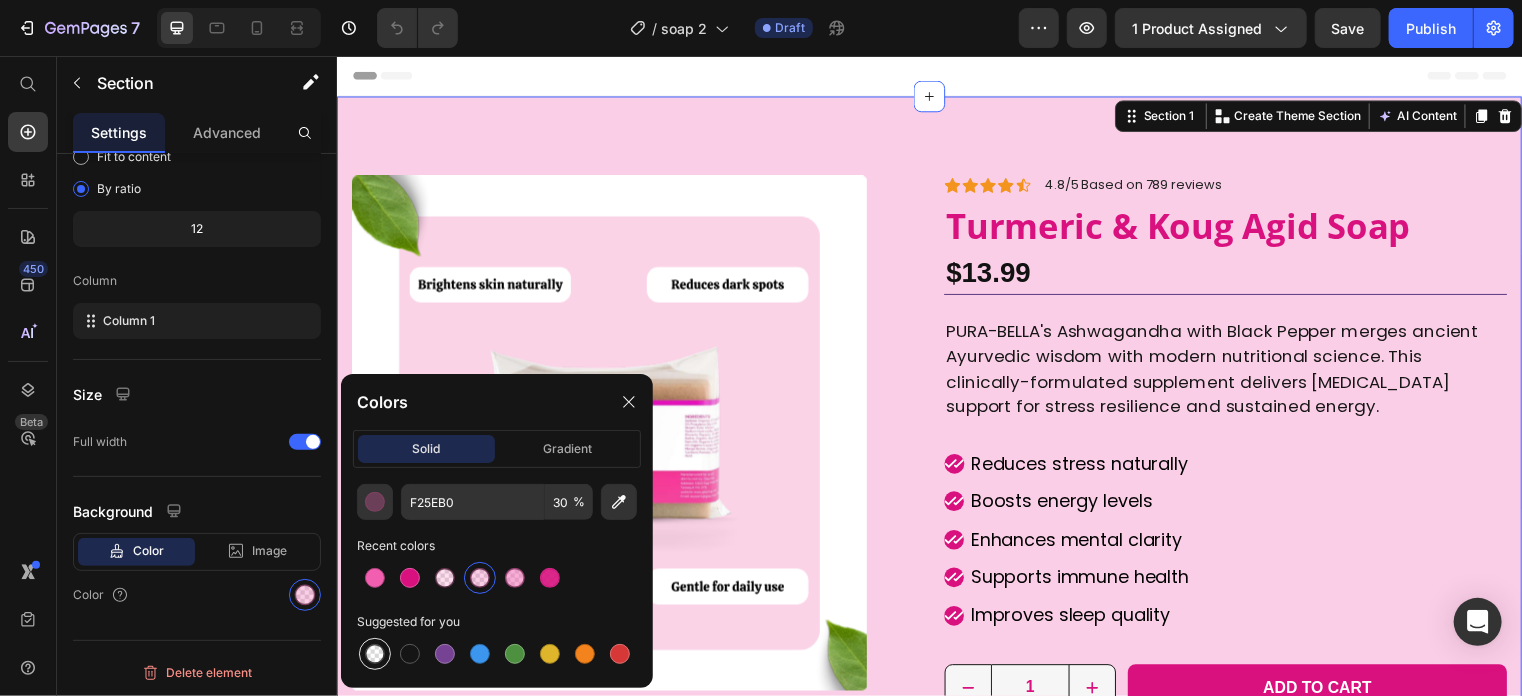 click at bounding box center (375, 654) 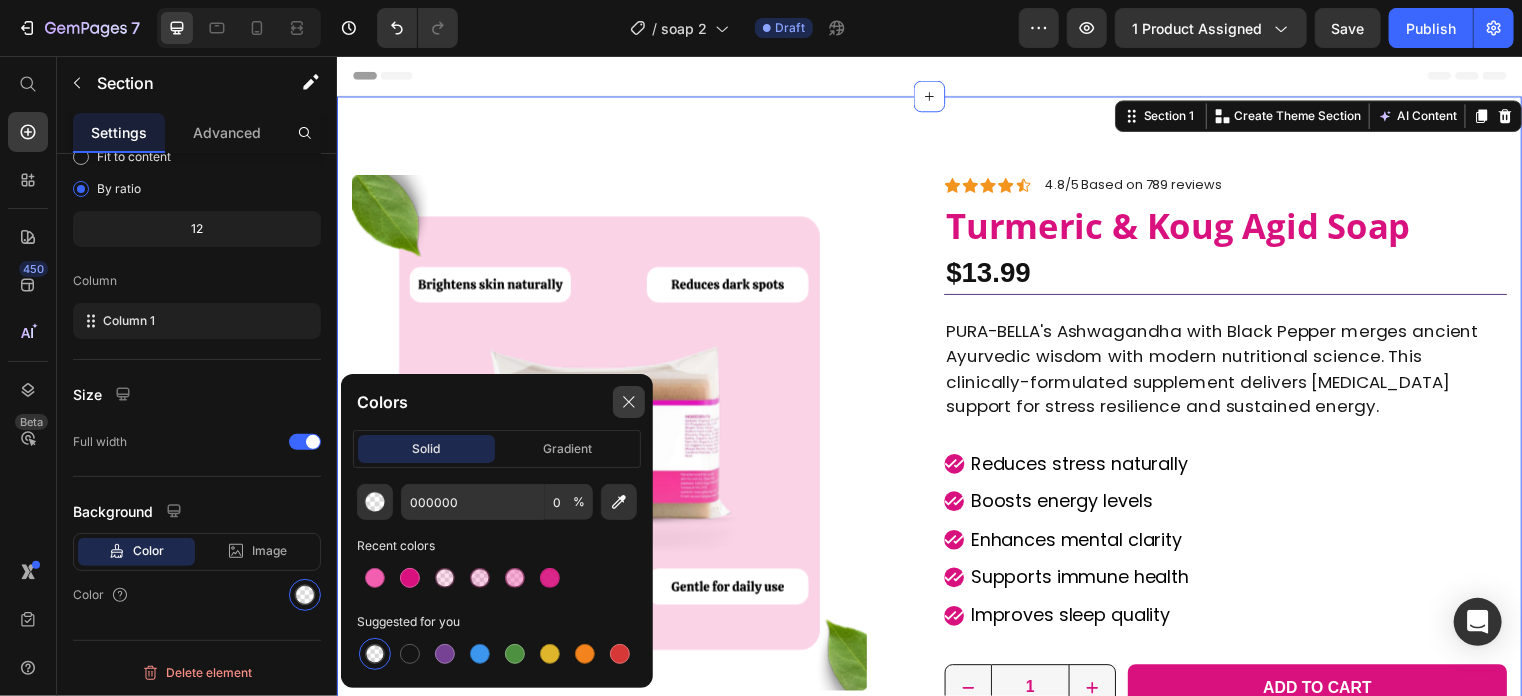 click 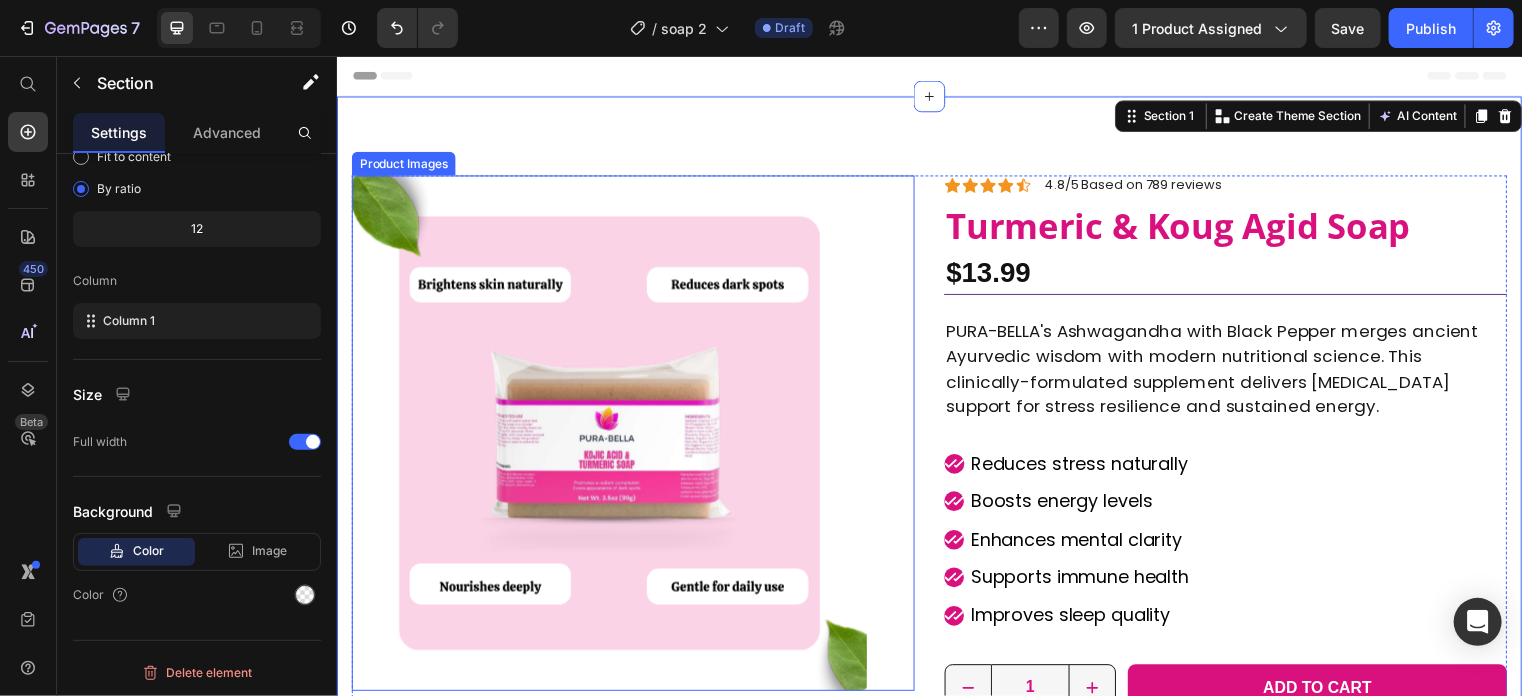 click at bounding box center (612, 437) 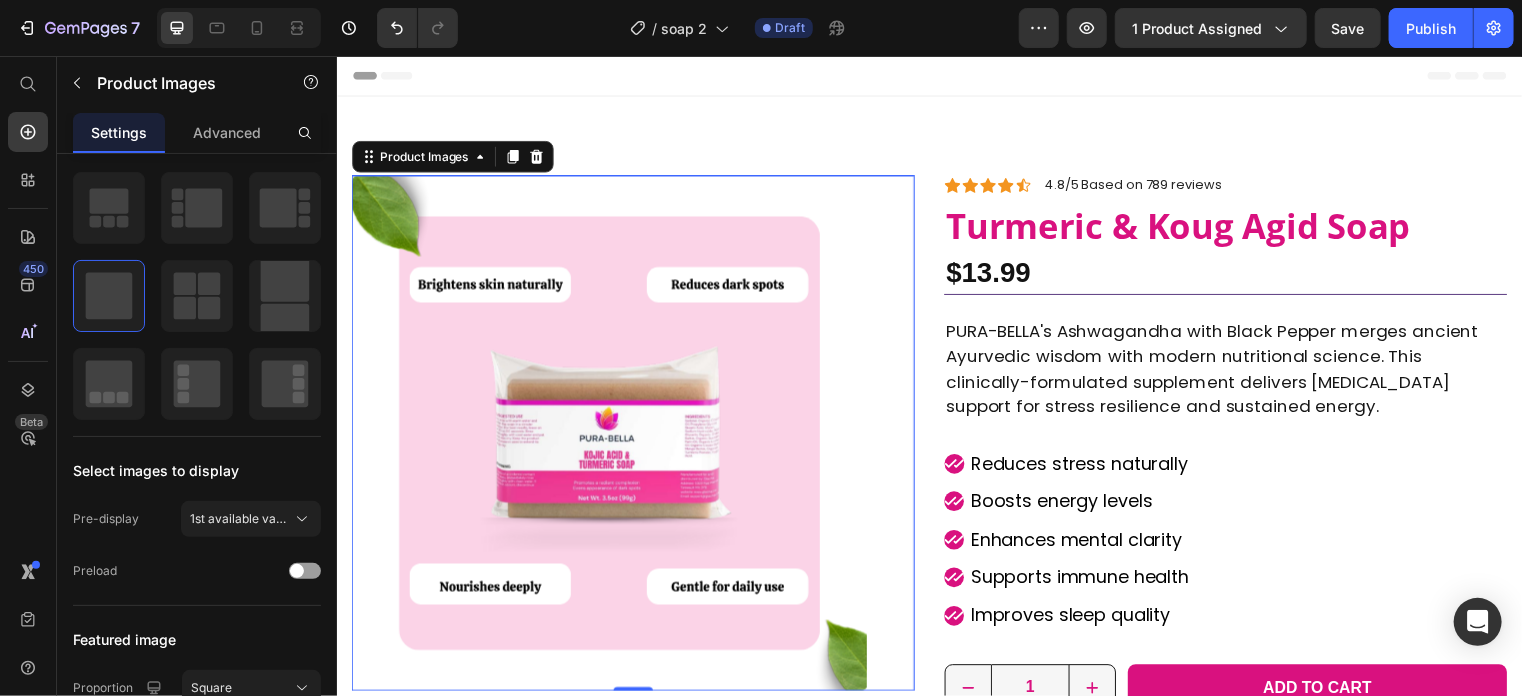 scroll, scrollTop: 0, scrollLeft: 0, axis: both 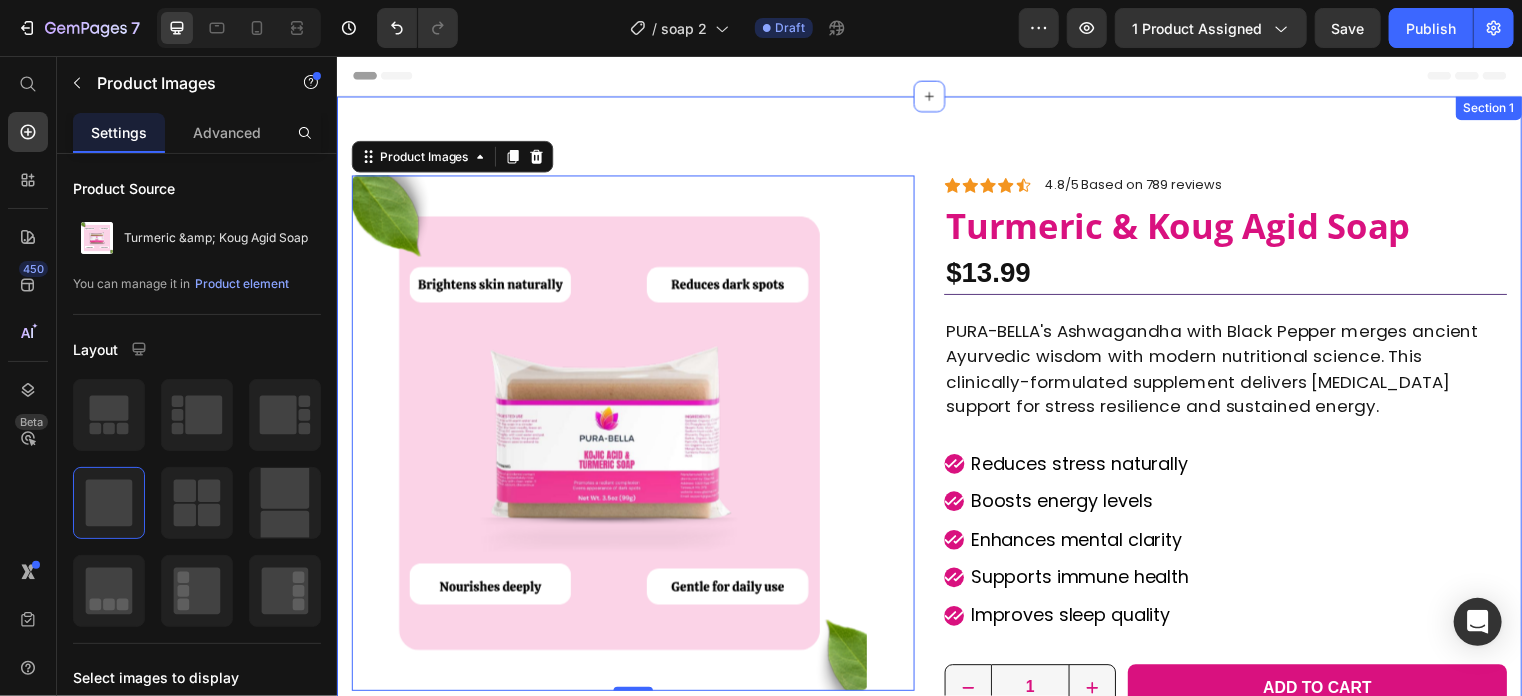 click on "Product Images   0 Icon Icon Icon Icon
Icon Icon List 4.8/5 Based on 789 reviews Text Block Row Icon Icon Icon Icon
Icon Icon List 4.8/5 Based on 789 reviews Text Block Row Turmeric & Koug Agid Soap Product Title $13.99 Product Price Row PURA-BELLA's Ashwagandha with Black Pepper merges ancient Ayurvedic wisdom with modern nutritional science. This clinically-formulated supplement delivers adaptogenic support for stress resilience and sustained energy.  Text Block
Reduces stress naturally
Boosts energy levels
Enhances mental clarity
Supports immune health
Improves sleep quality Item List 1 Product Quantity Row Add to cart Add to Cart Row
Icon 30- DAY MONEY-BACK GUARANTEE Text Block Row Row
INGREDIENT
How to use?
Shipping & Return Accordion Product Section 1" at bounding box center [936, 553] 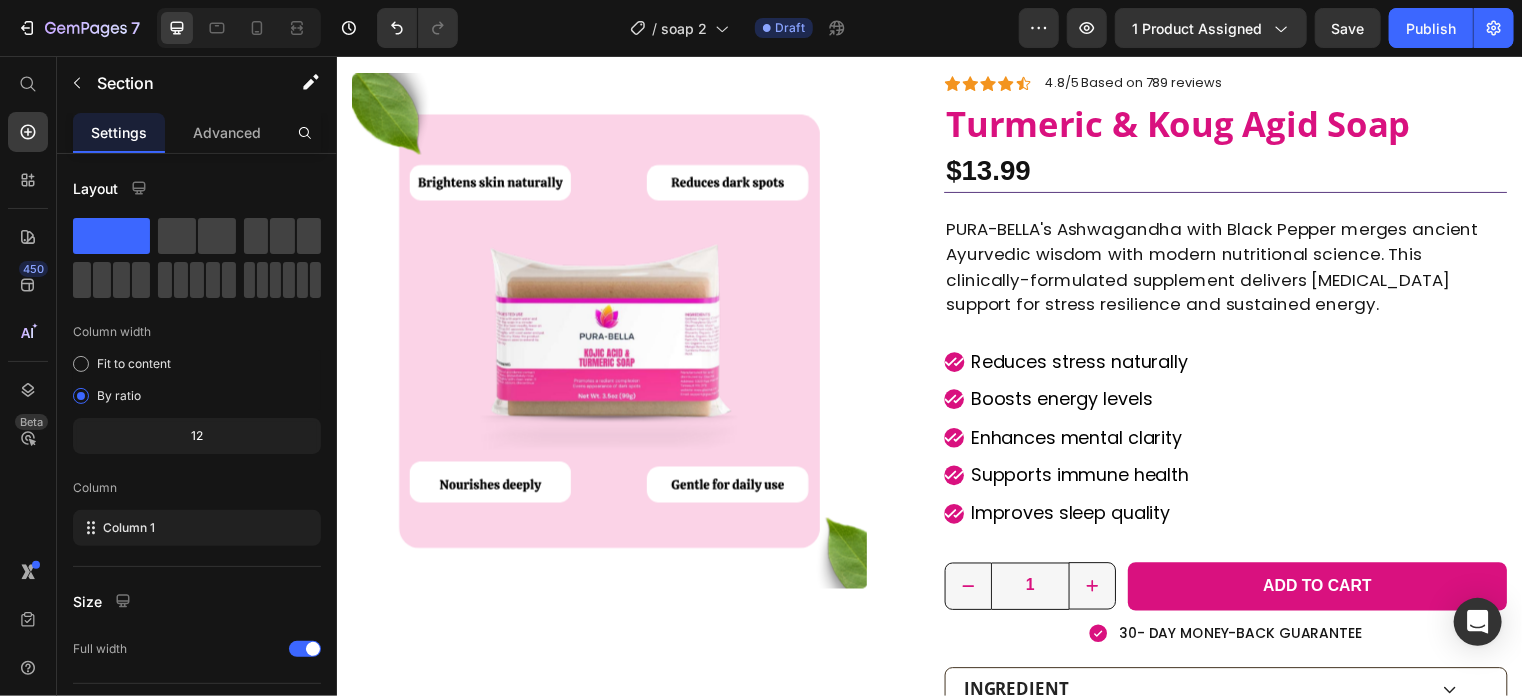 scroll, scrollTop: 0, scrollLeft: 0, axis: both 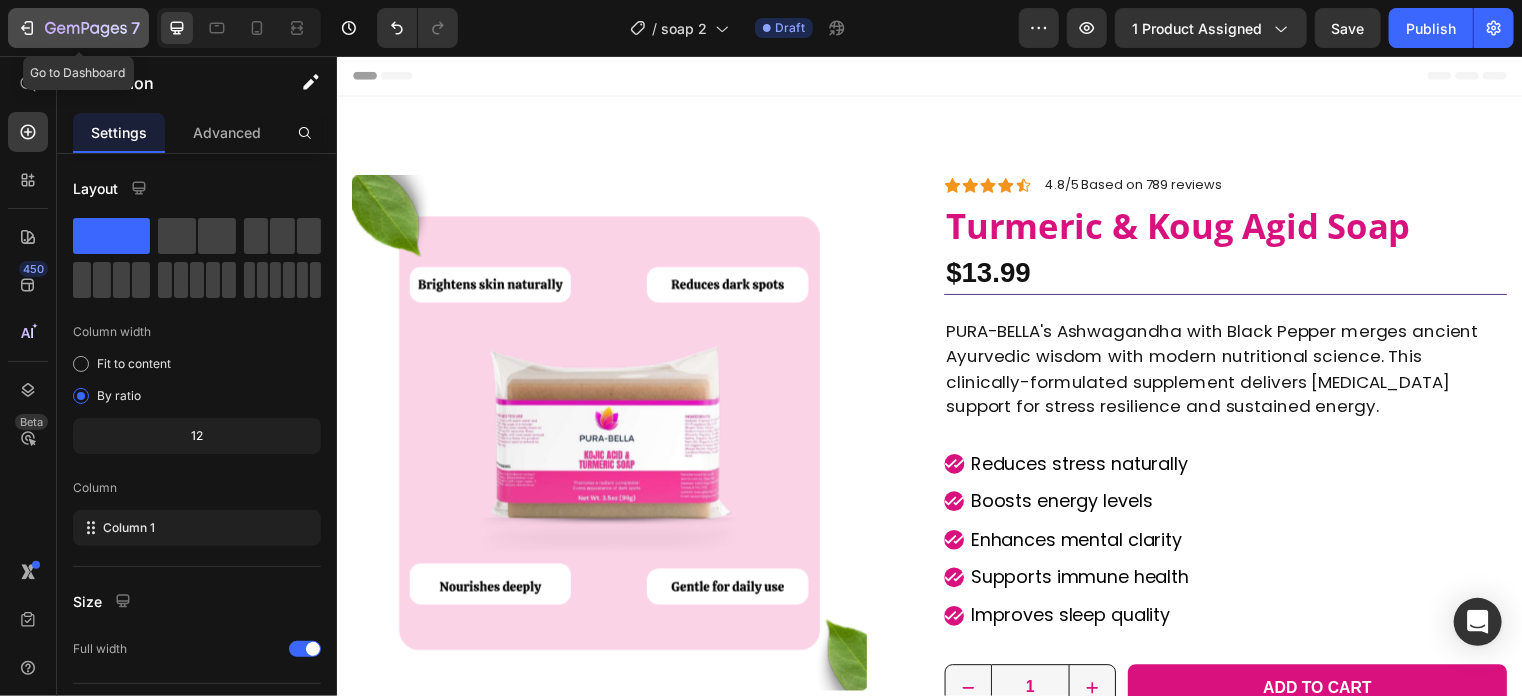 drag, startPoint x: 60, startPoint y: 22, endPoint x: 418, endPoint y: 184, distance: 392.94785 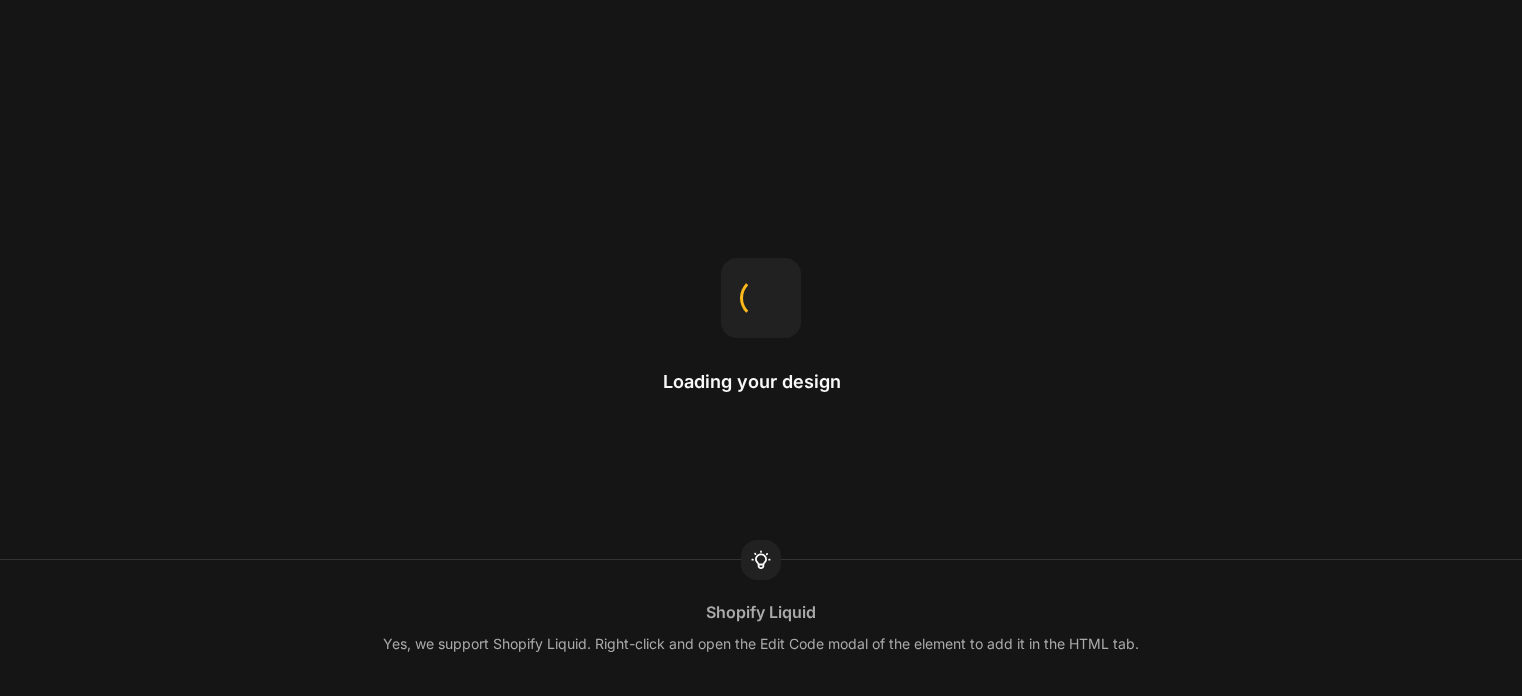 scroll, scrollTop: 0, scrollLeft: 0, axis: both 